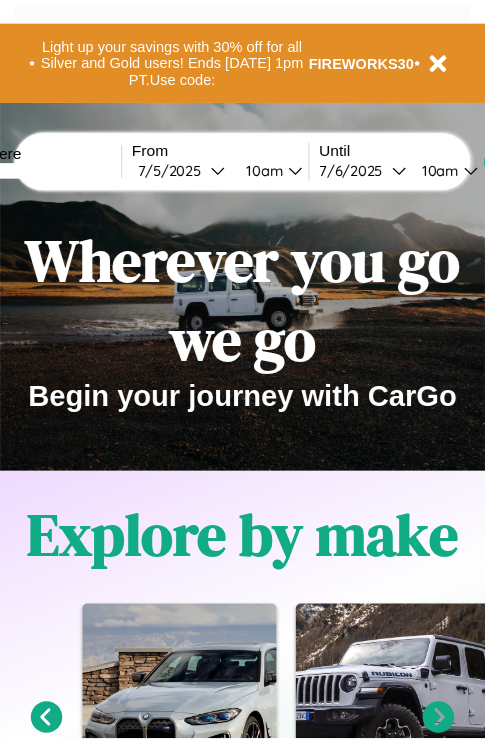 scroll, scrollTop: 0, scrollLeft: 0, axis: both 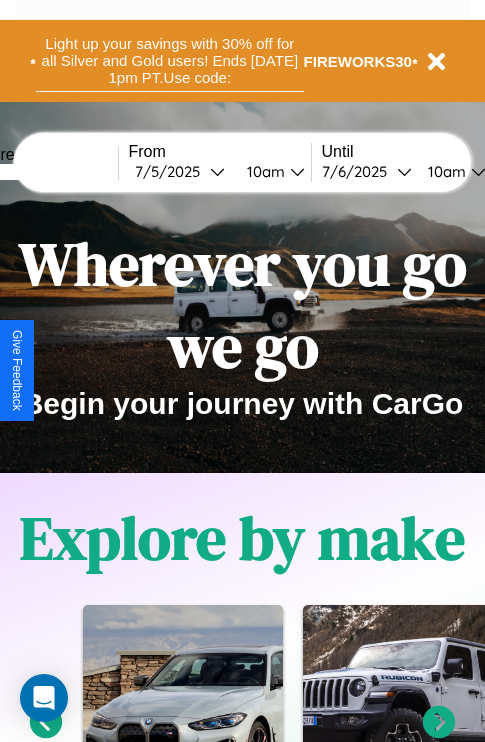 click on "Light up your savings with 30% off for all Silver and Gold users! Ends [DATE] 1pm PT.  Use code:" at bounding box center (170, 61) 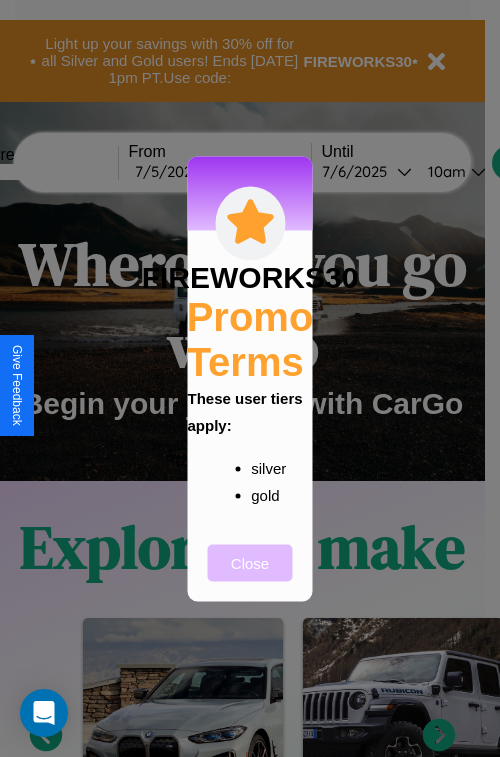 click on "Close" at bounding box center [250, 562] 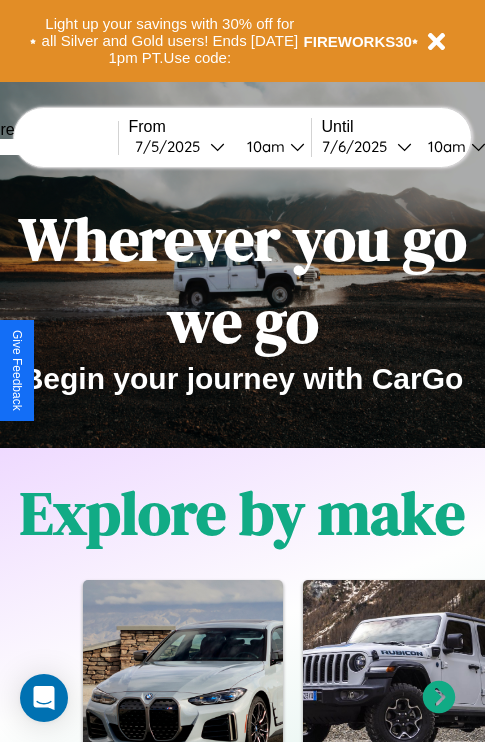 scroll, scrollTop: 0, scrollLeft: 0, axis: both 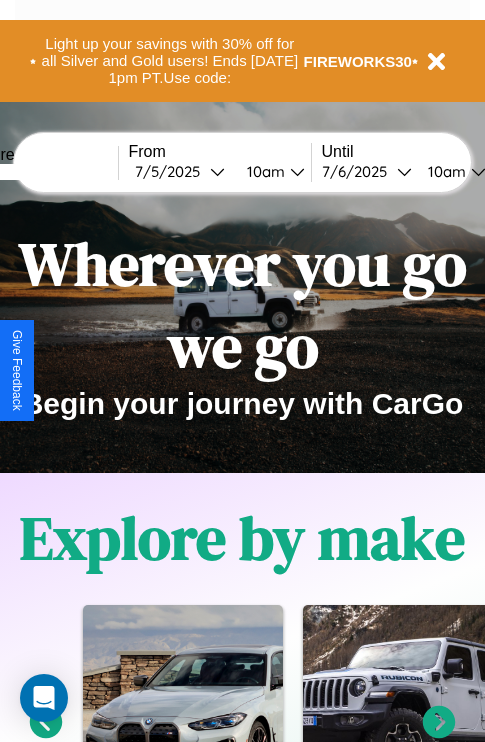 click at bounding box center [43, 172] 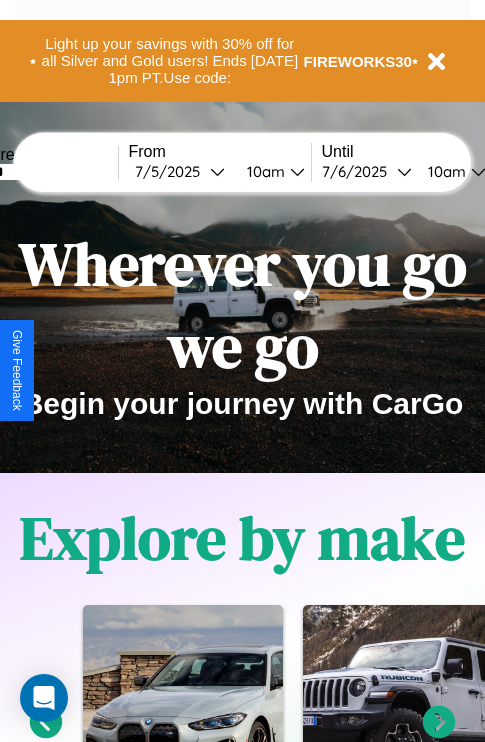 type on "******" 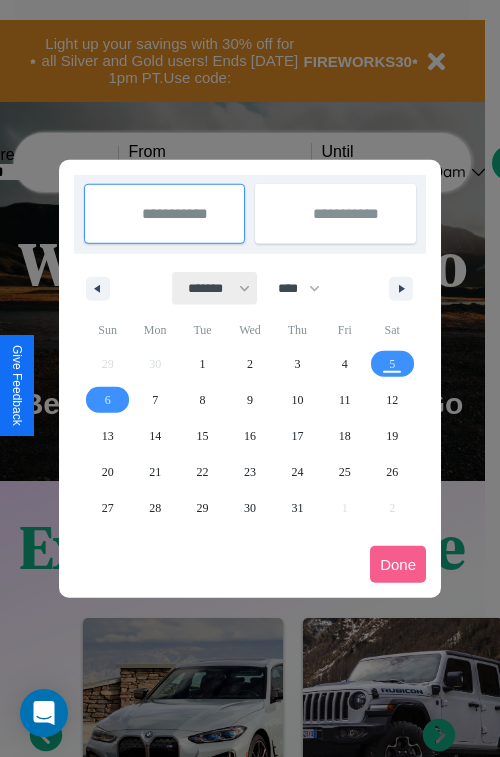 click on "******* ******** ***** ***** *** **** **** ****** ********* ******* ******** ********" at bounding box center [215, 288] 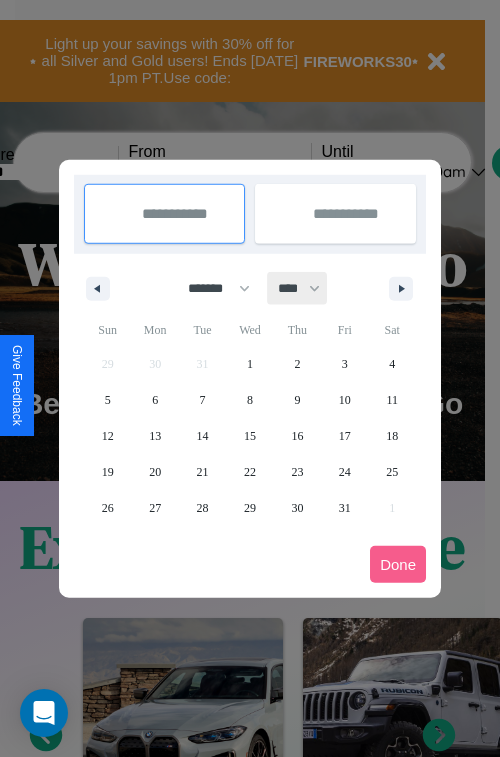click on "**** **** **** **** **** **** **** **** **** **** **** **** **** **** **** **** **** **** **** **** **** **** **** **** **** **** **** **** **** **** **** **** **** **** **** **** **** **** **** **** **** **** **** **** **** **** **** **** **** **** **** **** **** **** **** **** **** **** **** **** **** **** **** **** **** **** **** **** **** **** **** **** **** **** **** **** **** **** **** **** **** **** **** **** **** **** **** **** **** **** **** **** **** **** **** **** **** **** **** **** **** **** **** **** **** **** **** **** **** **** **** **** **** **** **** **** **** **** **** **** ****" at bounding box center [298, 288] 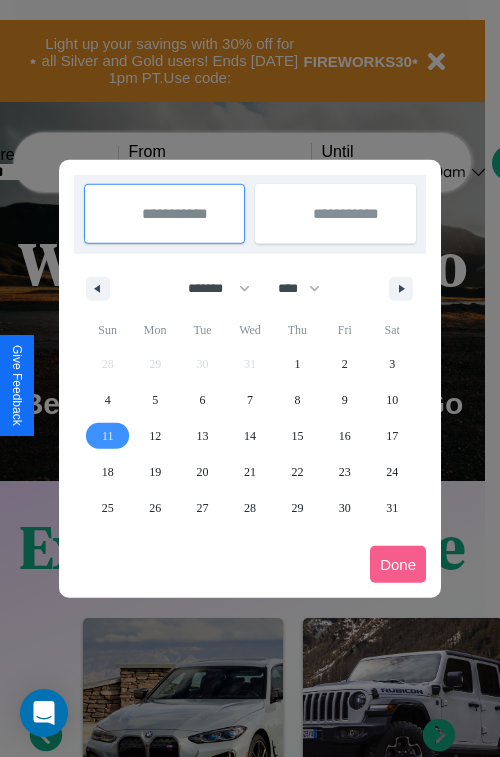 click on "11" at bounding box center [108, 436] 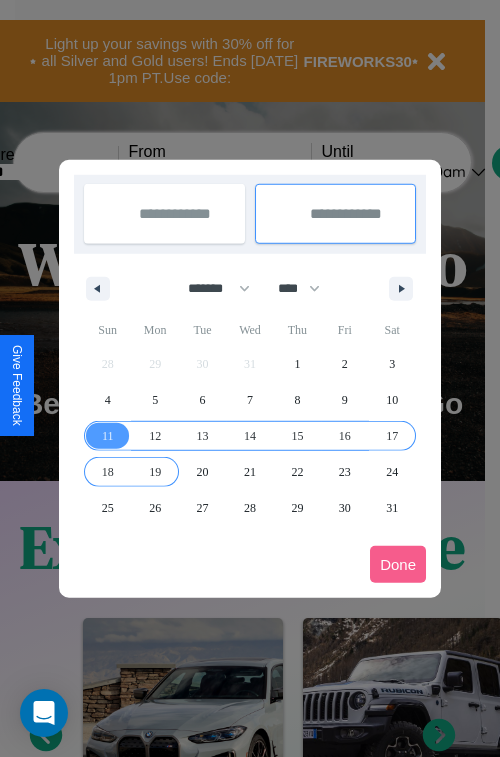 click on "19" at bounding box center (155, 472) 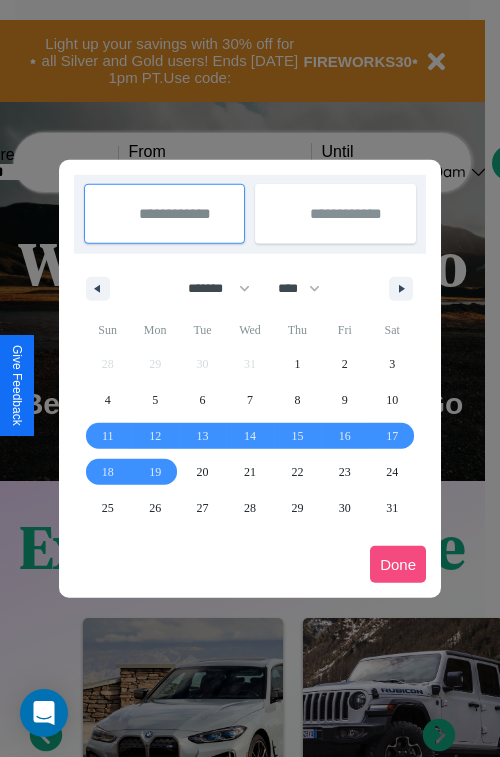 click on "Done" at bounding box center (398, 564) 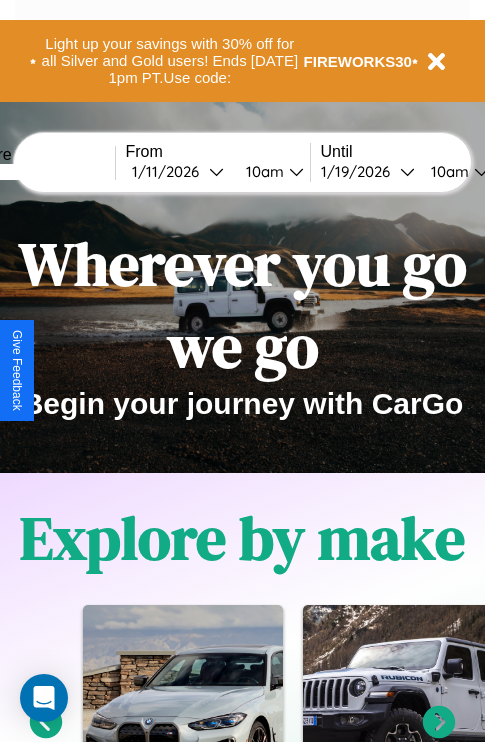 scroll, scrollTop: 0, scrollLeft: 70, axis: horizontal 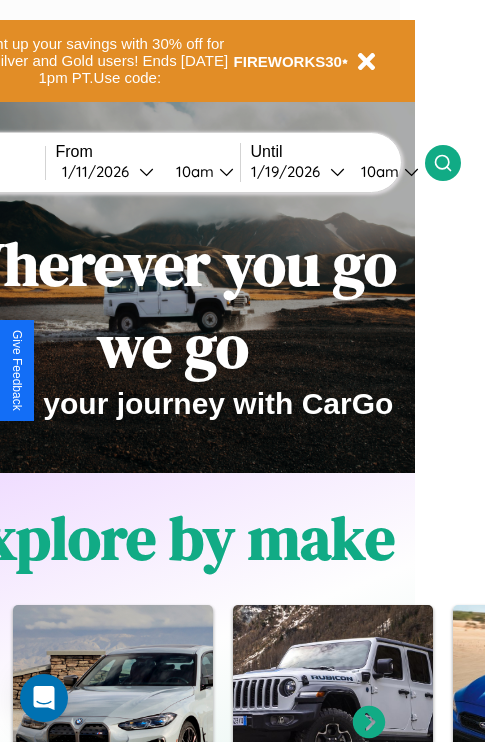 click 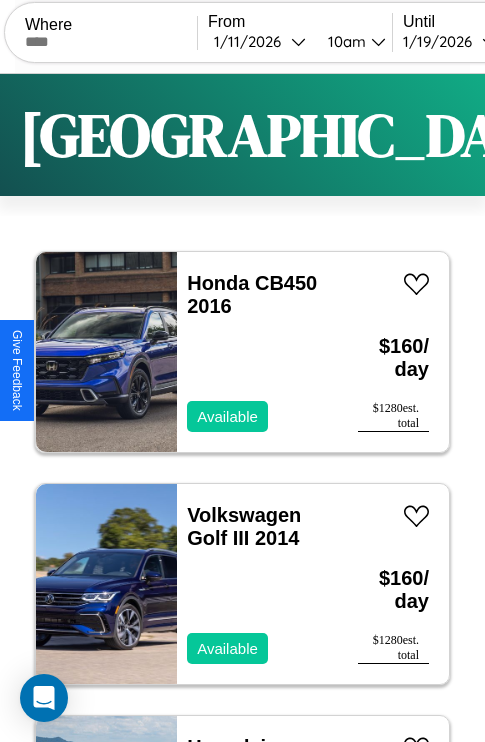 scroll, scrollTop: 95, scrollLeft: 0, axis: vertical 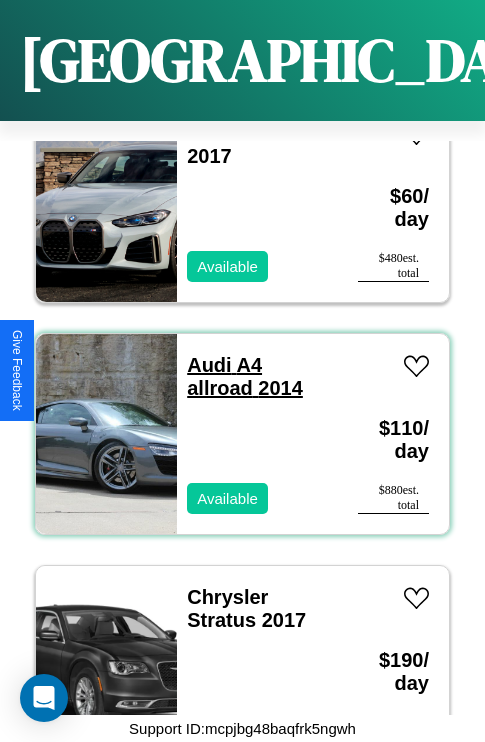 click on "Audi   A4 allroad   2014" at bounding box center [245, 376] 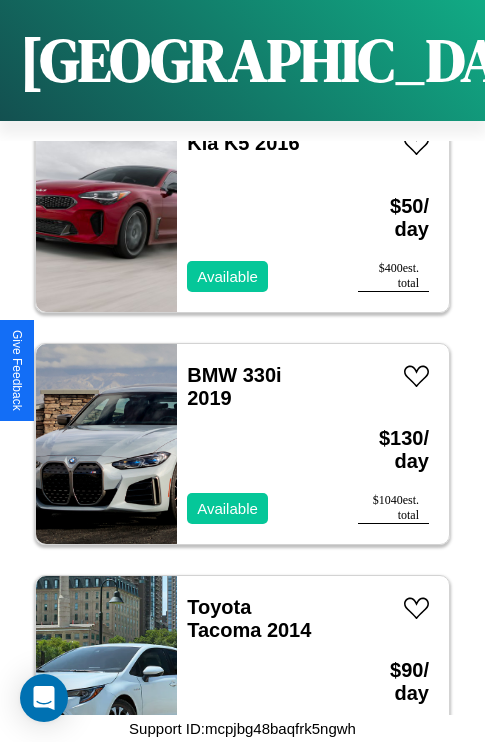 scroll, scrollTop: 4947, scrollLeft: 0, axis: vertical 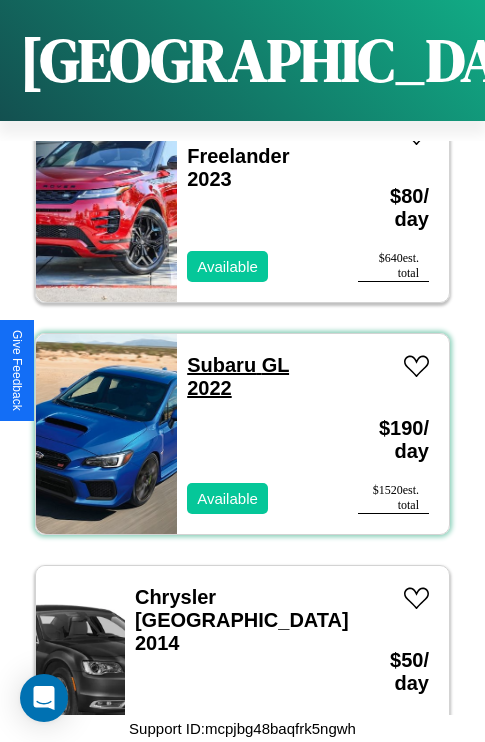 click on "Subaru   GL   2022" at bounding box center [238, 376] 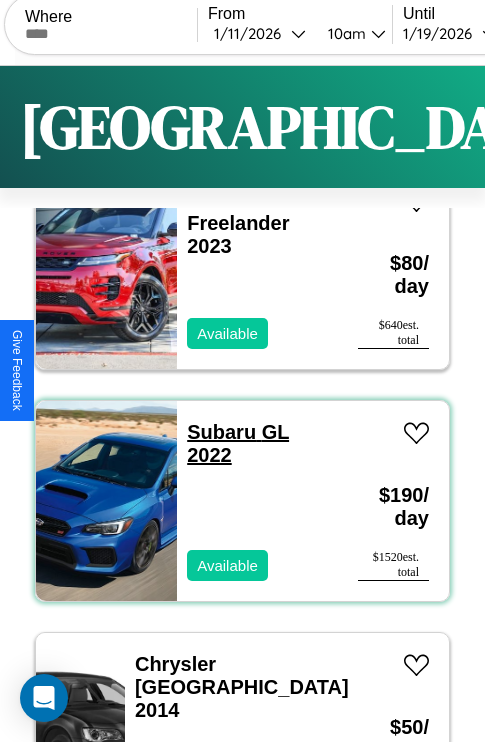 scroll, scrollTop: 0, scrollLeft: 0, axis: both 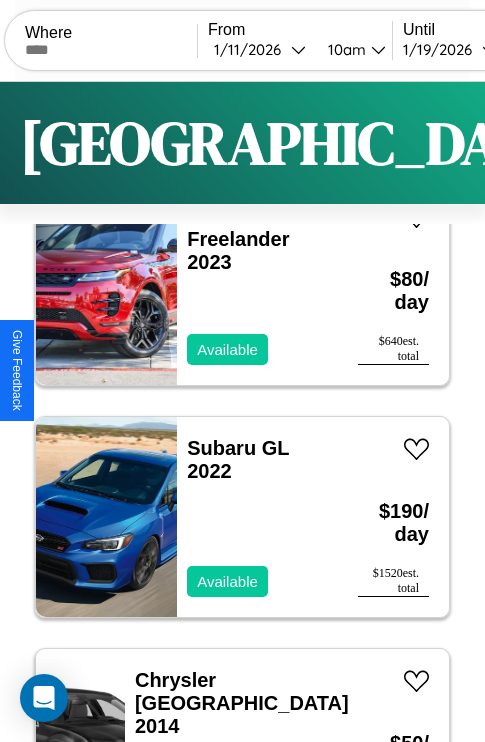click on "Filters" at bounding box center (640, 143) 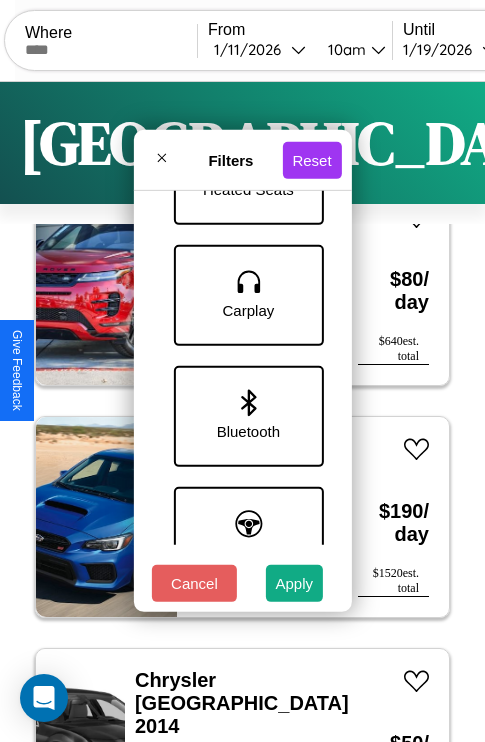 scroll, scrollTop: 1374, scrollLeft: 0, axis: vertical 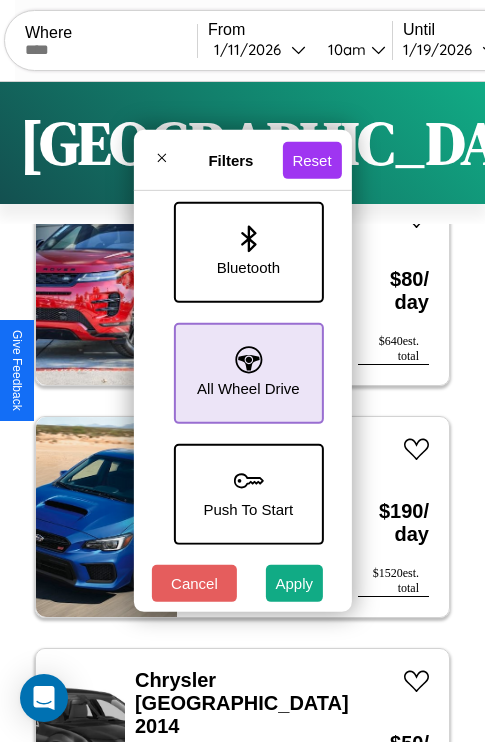 click 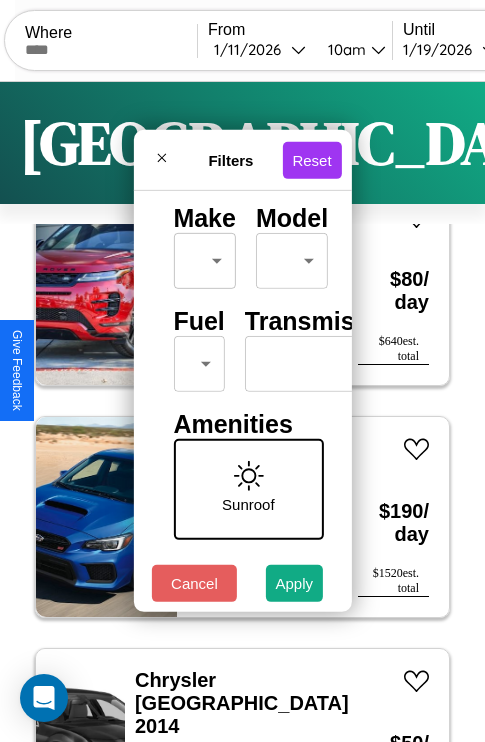 scroll, scrollTop: 162, scrollLeft: 0, axis: vertical 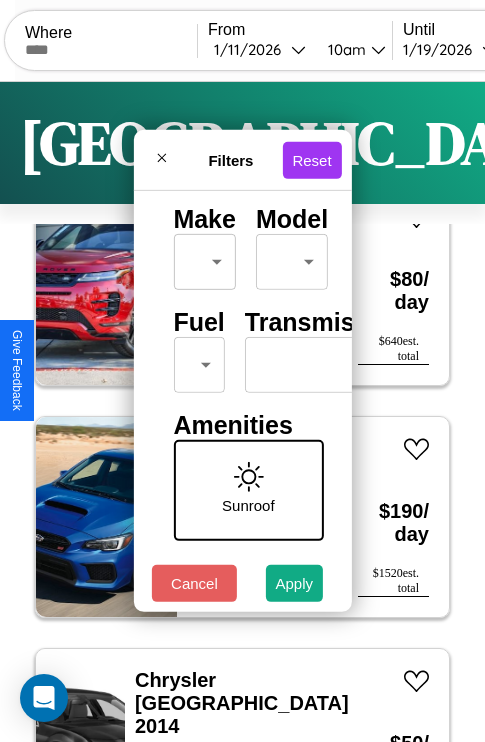 click on "CarGo Where From [DATE] 10am Until [DATE] 10am Become a Host Login Sign Up [GEOGRAPHIC_DATA] Filters 130  cars in this area These cars can be picked up in this city. Honda   CB450   2016 Available $ 160  / day $ 1280  est. total Volkswagen   Golf III   2014 Available $ 160  / day $ 1280  est. total Hyundai   Scoupe   2018 Available $ 200  / day $ 1600  est. total Dodge   480 Series   2014 Available $ 60  / day $ 480  est. total Ford   AT9522   2017 Available $ 150  / day $ 1200  est. total Mercedes   EQE-Class SUV   2016 Unavailable $ 180  / day $ 1440  est. total Maserati   Levante   2020 Available $ 60  / day $ 480  est. total Acura   ADX   2016 Available $ 80  / day $ 640  est. total Infiniti   QX50   2023 Available $ 30  / day $ 240  est. total Aston [PERSON_NAME]   Rapide   2020 Available $ 140  / day $ 1120  est. total Hyundai   Pony   2020 Unavailable $ 170  / day $ 1360  est. total Lexus   LFA   2016 Available $ 150  / day $ 1200  est. total Maserati   Coupe   2018 Available $ 160  / day $ 1280 Hummer" at bounding box center [242, 412] 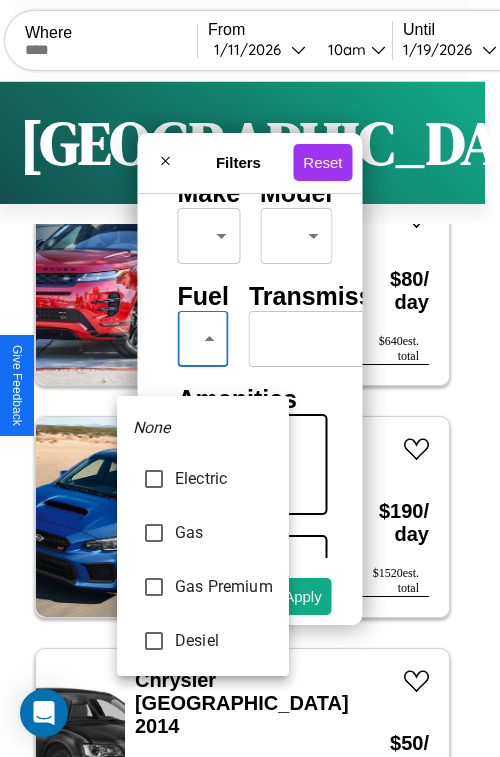 type on "********" 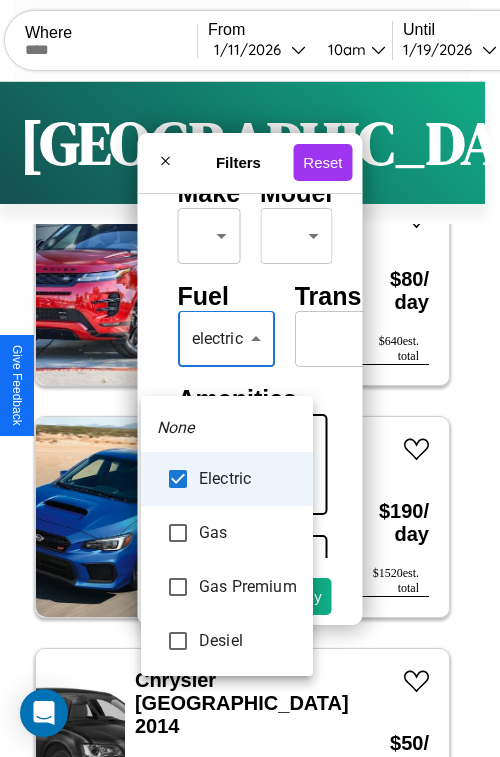 click at bounding box center [250, 378] 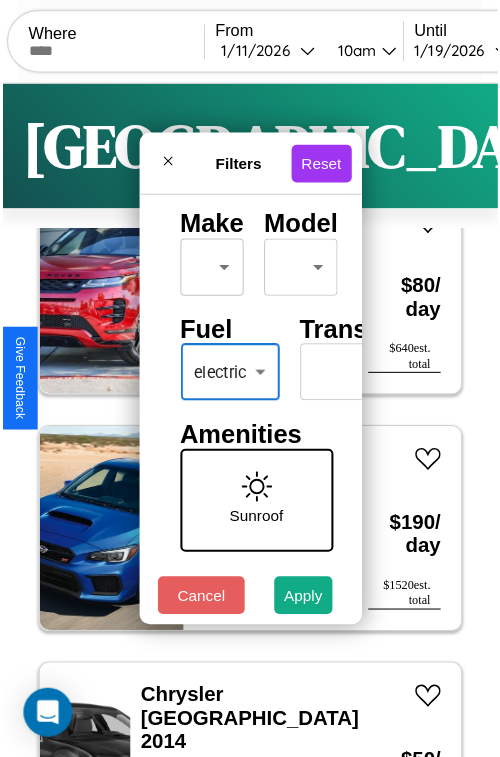 scroll, scrollTop: 59, scrollLeft: 0, axis: vertical 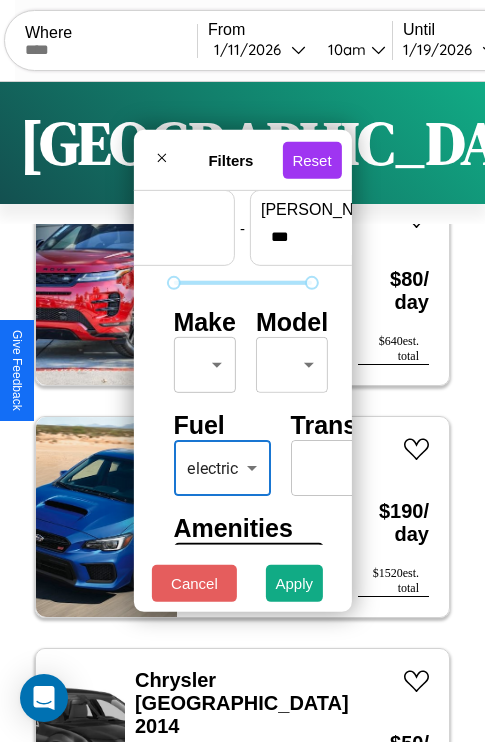 click on "CarGo Where From [DATE] 10am Until [DATE] 10am Become a Host Login Sign Up [GEOGRAPHIC_DATA] Filters 130  cars in this area These cars can be picked up in this city. Honda   CB450   2016 Available $ 160  / day $ 1280  est. total Volkswagen   Golf III   2014 Available $ 160  / day $ 1280  est. total Hyundai   Scoupe   2018 Available $ 200  / day $ 1600  est. total Dodge   480 Series   2014 Available $ 60  / day $ 480  est. total Ford   AT9522   2017 Available $ 150  / day $ 1200  est. total Mercedes   EQE-Class SUV   2016 Unavailable $ 180  / day $ 1440  est. total Maserati   Levante   2020 Available $ 60  / day $ 480  est. total Acura   ADX   2016 Available $ 80  / day $ 640  est. total Infiniti   QX50   2023 Available $ 30  / day $ 240  est. total Aston [PERSON_NAME]   Rapide   2020 Available $ 140  / day $ 1120  est. total Hyundai   Pony   2020 Unavailable $ 170  / day $ 1360  est. total Lexus   LFA   2016 Available $ 150  / day $ 1200  est. total Maserati   Coupe   2018 Available $ 160  / day $ 1280 Hummer" at bounding box center (242, 412) 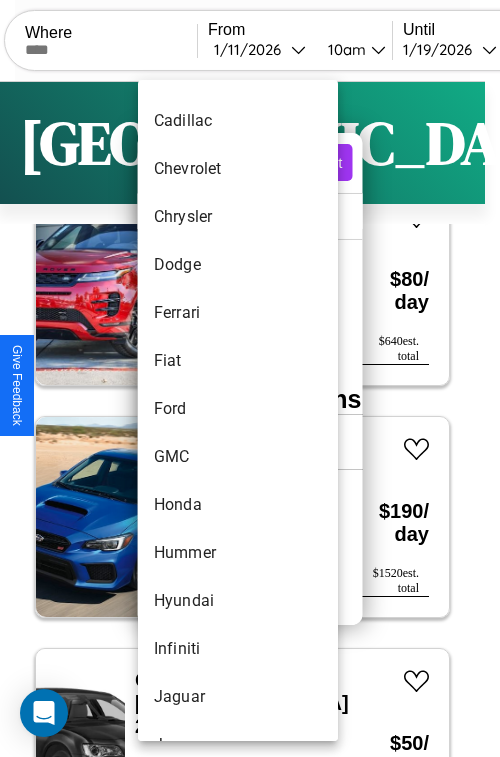 scroll, scrollTop: 614, scrollLeft: 0, axis: vertical 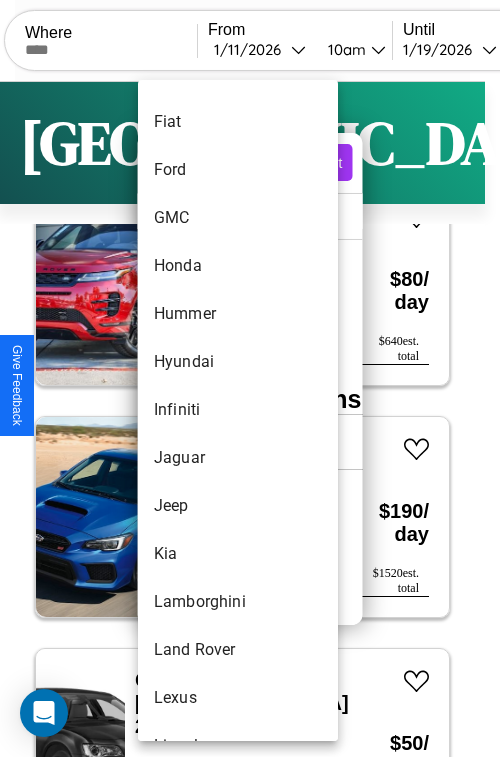 click on "Infiniti" at bounding box center [238, 410] 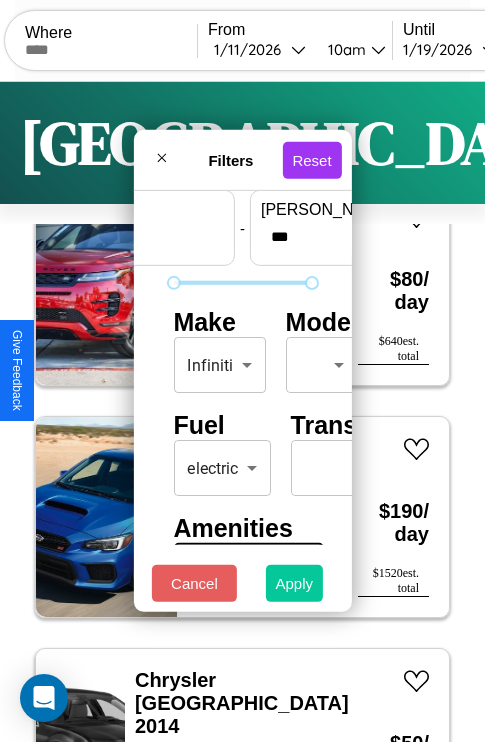 click on "Apply" at bounding box center [295, 583] 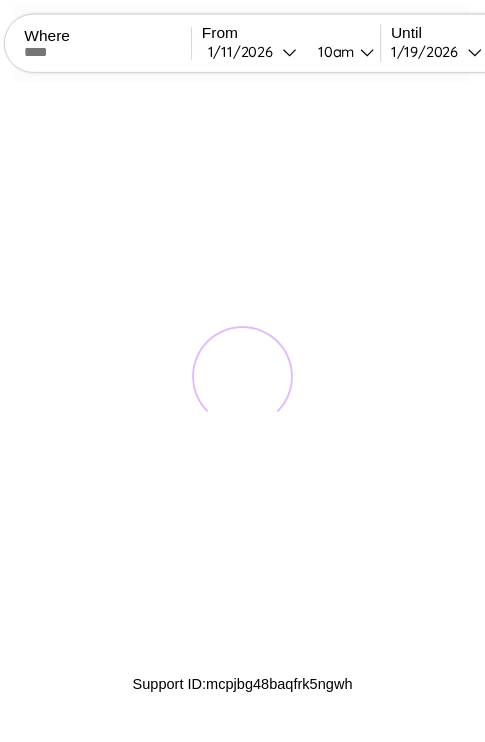 scroll, scrollTop: 0, scrollLeft: 0, axis: both 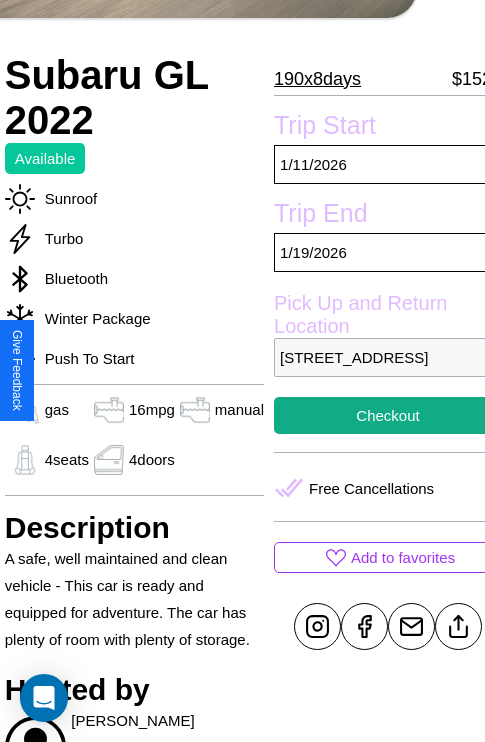 click on "[STREET_ADDRESS]" at bounding box center (388, 357) 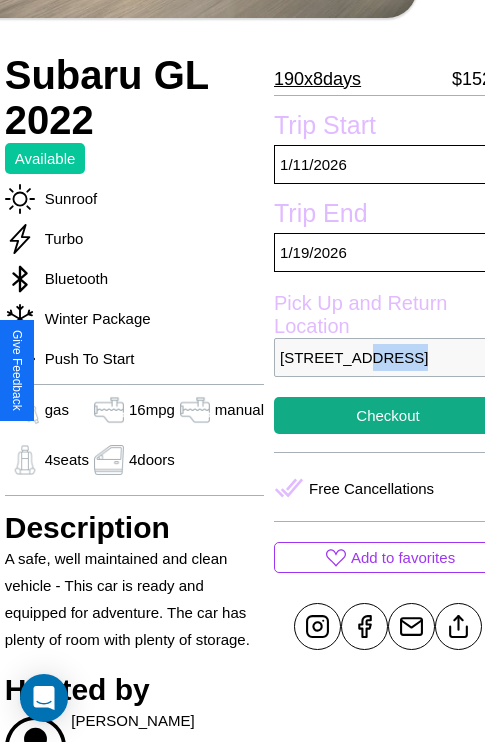 click on "[STREET_ADDRESS]" at bounding box center [388, 357] 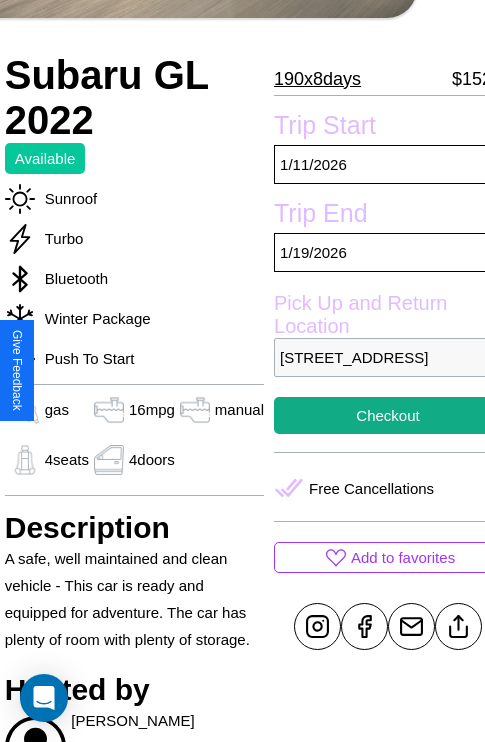 click on "7941 Lake Street  Lisbon  39993 Portugal" at bounding box center (388, 357) 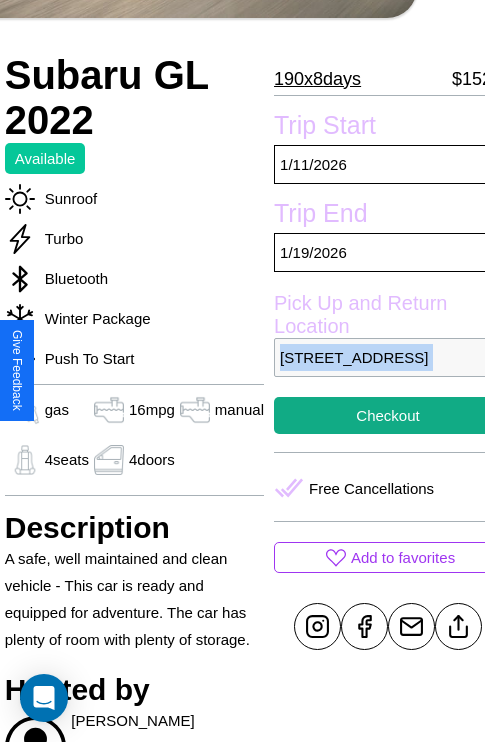 click on "7941 Lake Street  Lisbon  39993 Portugal" at bounding box center (388, 357) 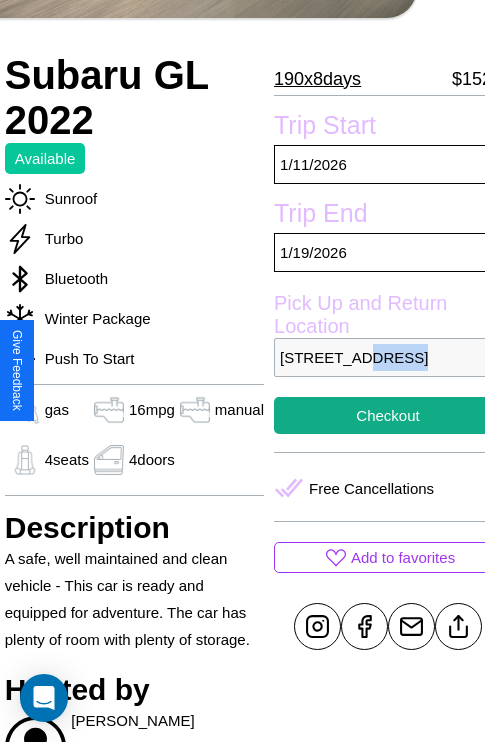 click on "7941 Lake Street  Lisbon  39993 Portugal" at bounding box center [388, 357] 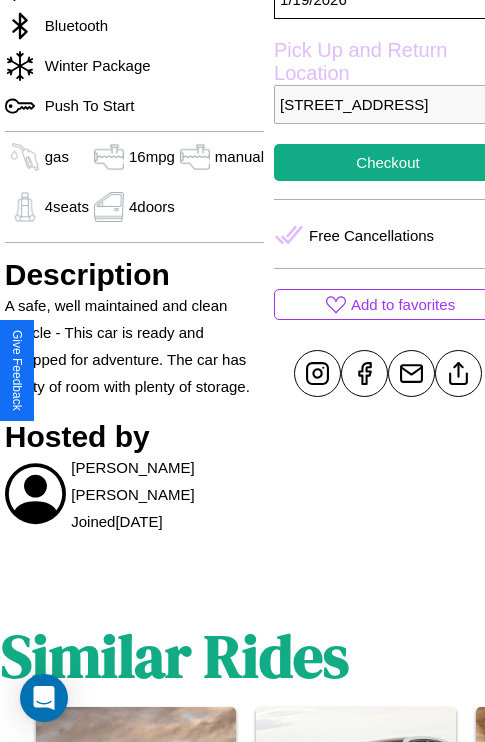 scroll, scrollTop: 692, scrollLeft: 68, axis: both 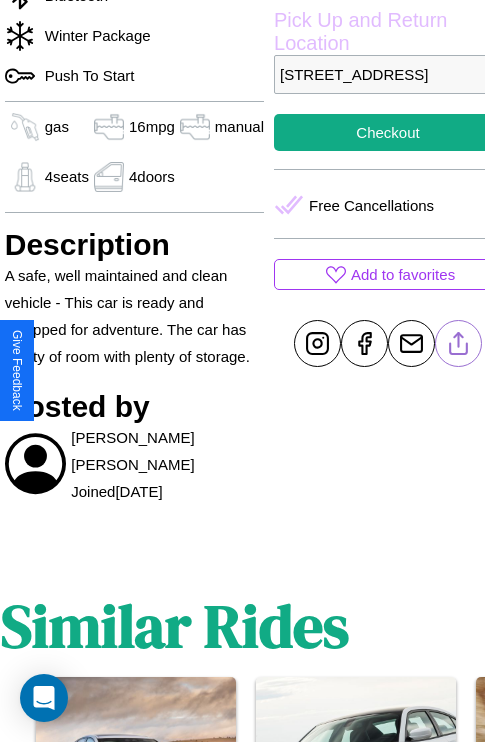 click 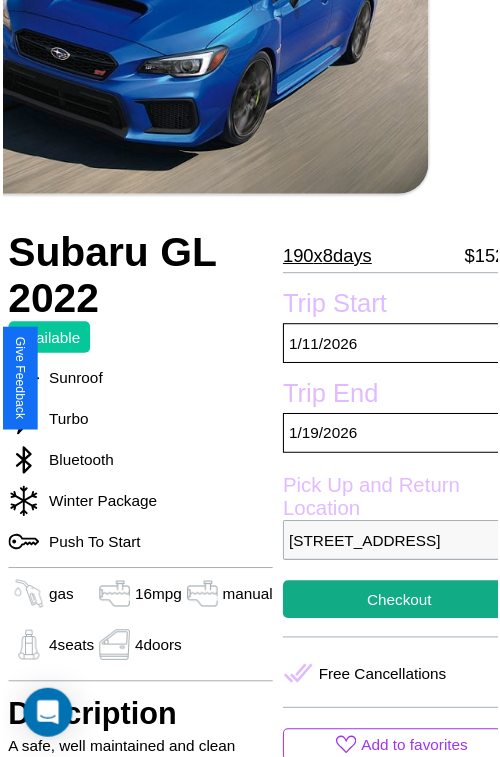 scroll, scrollTop: 203, scrollLeft: 68, axis: both 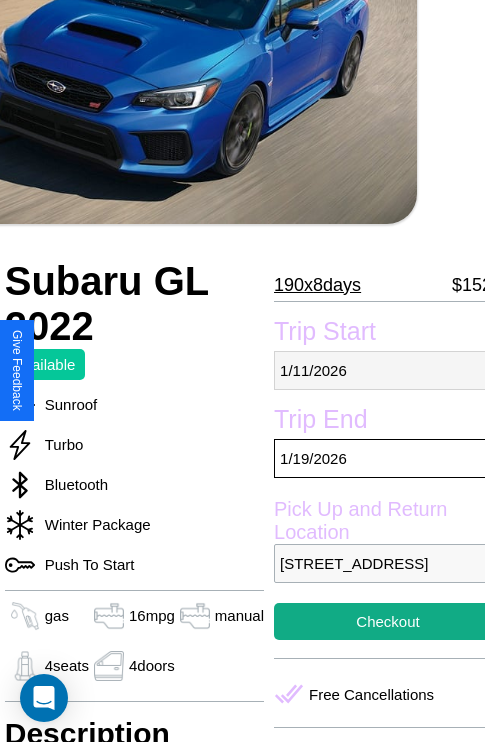 click on "1 / 11 / 2026" at bounding box center (388, 370) 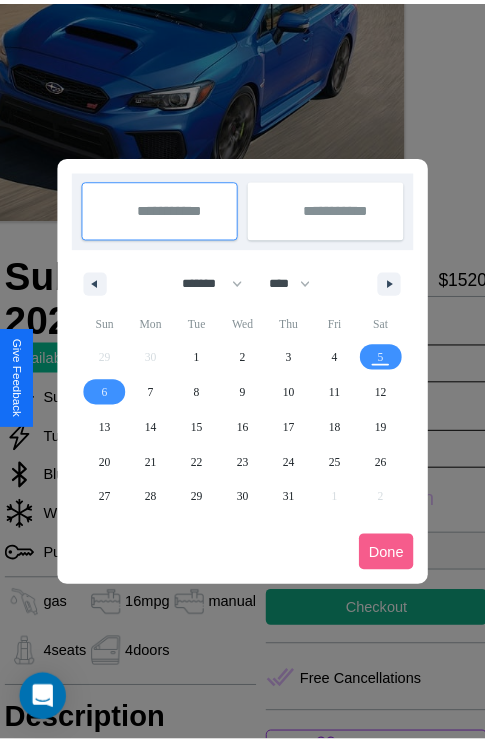 scroll, scrollTop: 0, scrollLeft: 68, axis: horizontal 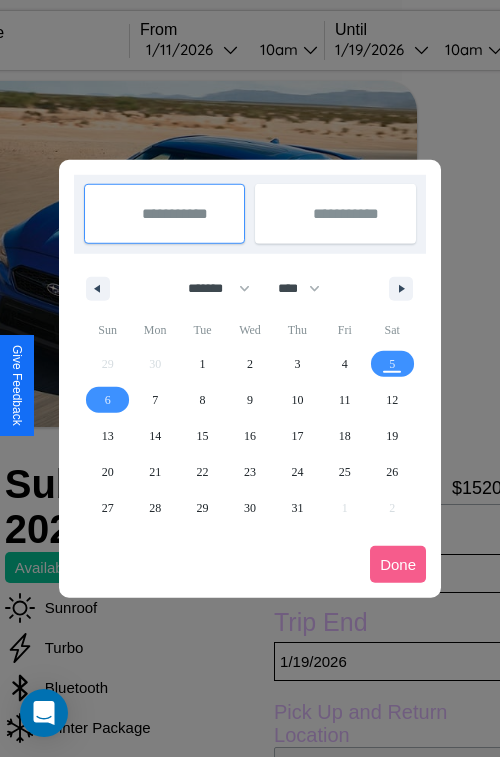 click at bounding box center (250, 378) 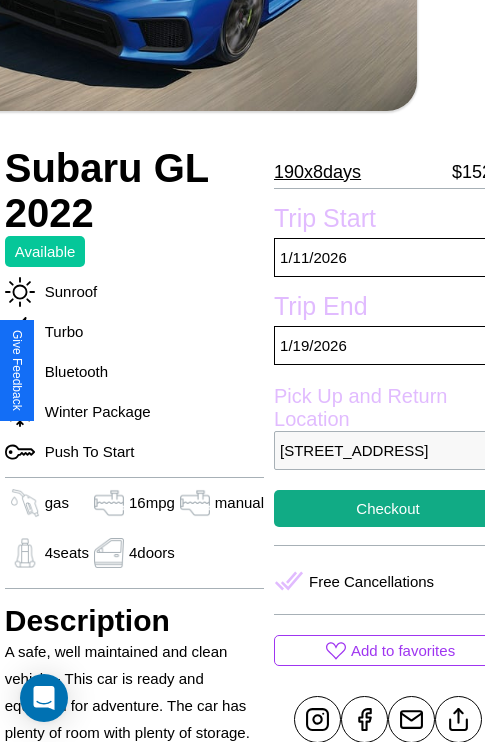 scroll, scrollTop: 481, scrollLeft: 68, axis: both 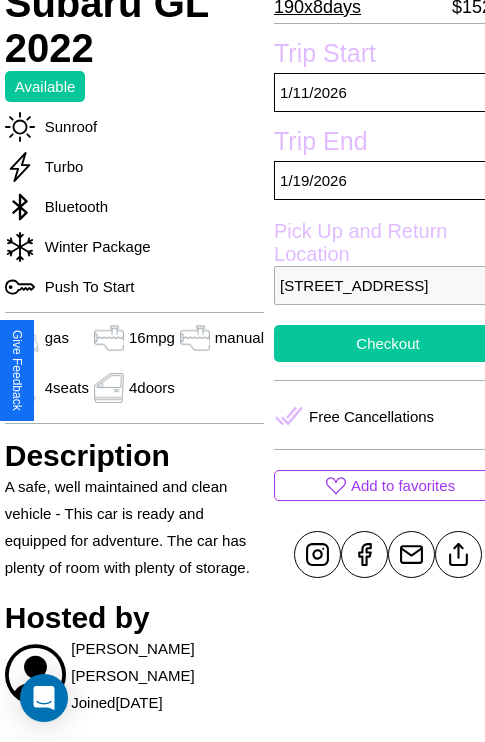 click on "Checkout" at bounding box center [388, 343] 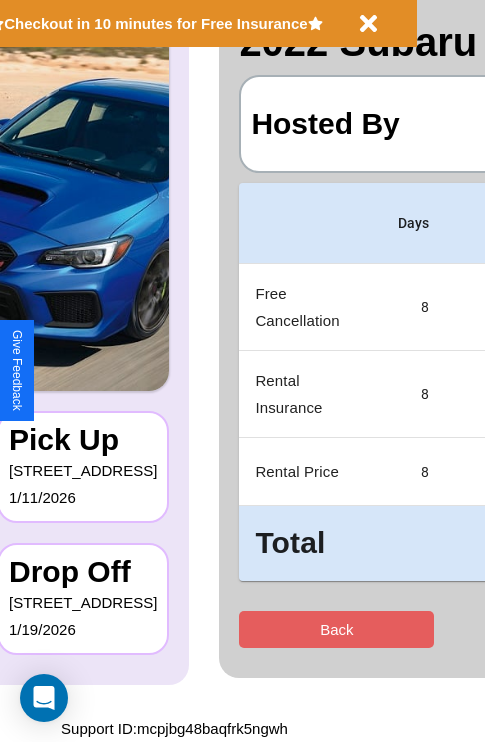 scroll, scrollTop: 0, scrollLeft: 0, axis: both 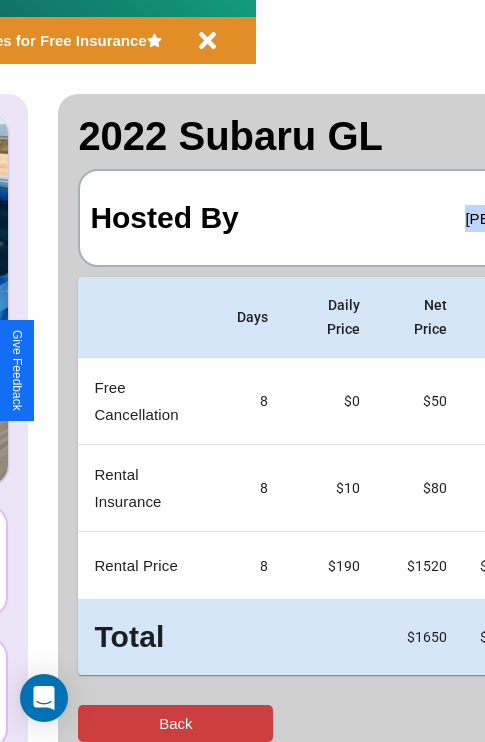 click on "Back" at bounding box center (175, 723) 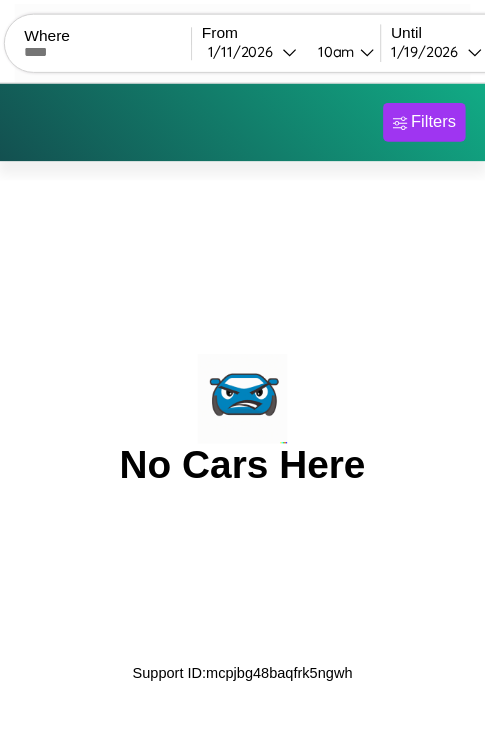 scroll, scrollTop: 0, scrollLeft: 0, axis: both 